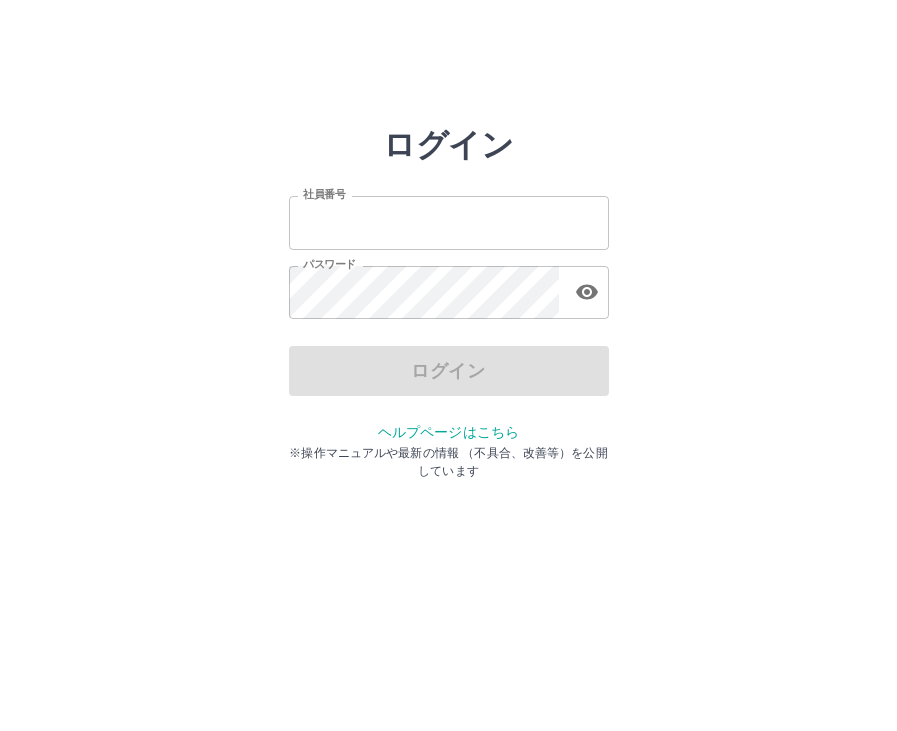 scroll, scrollTop: 0, scrollLeft: 0, axis: both 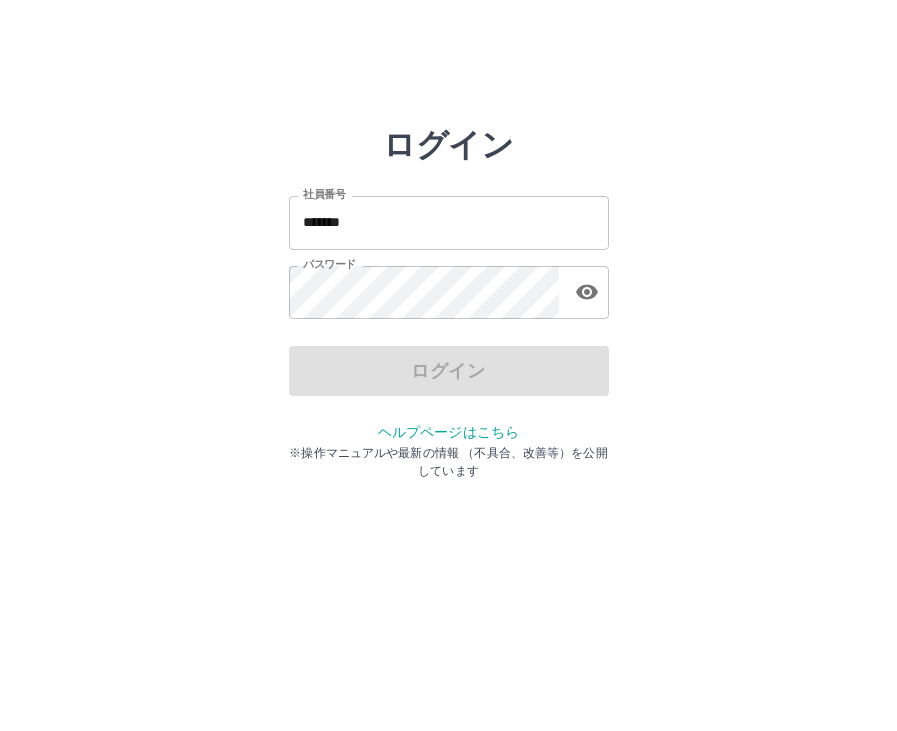 click on "ログイン 社員番号 ******* 社員番号 パスワード パスワード ログイン ヘルプページはこちら ※操作マニュアルや最新の情報 （不具合、改善等）を公開しています" at bounding box center (448, 286) 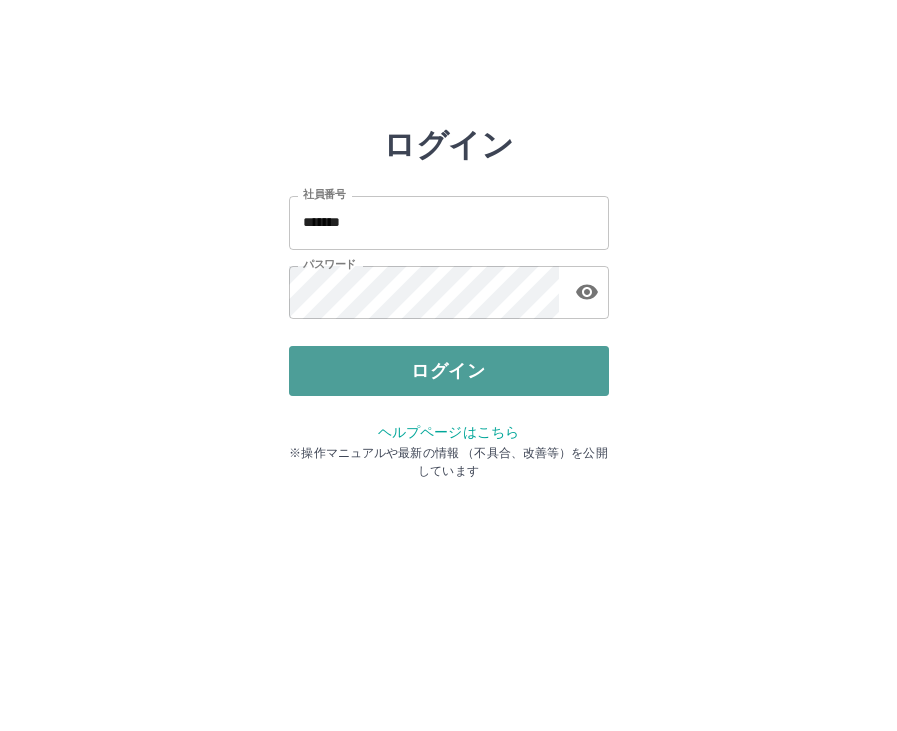 click on "ログイン" at bounding box center (449, 371) 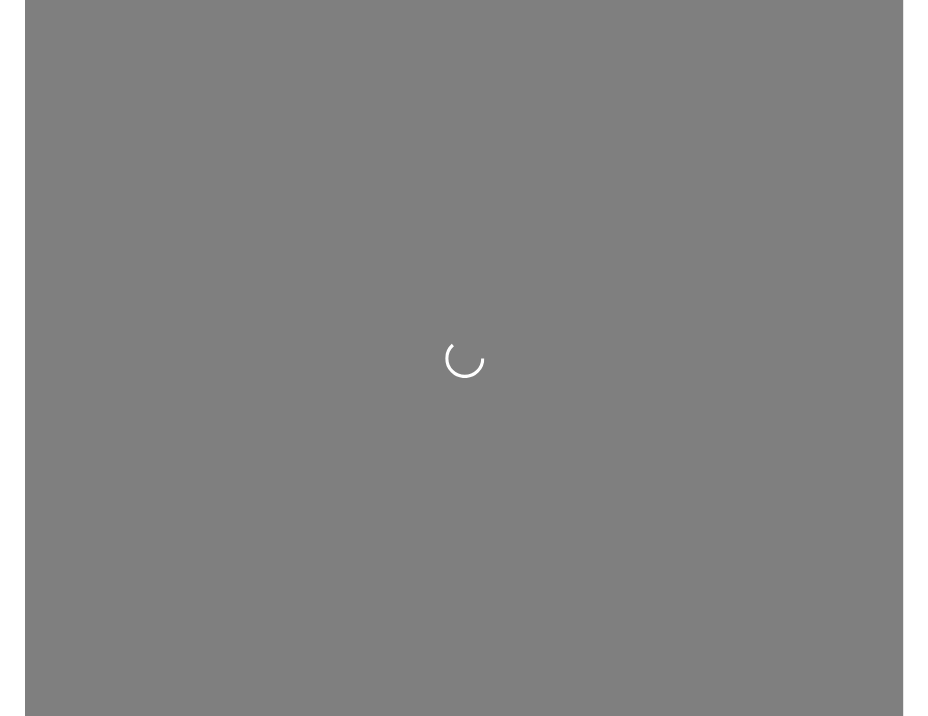 scroll, scrollTop: 0, scrollLeft: 0, axis: both 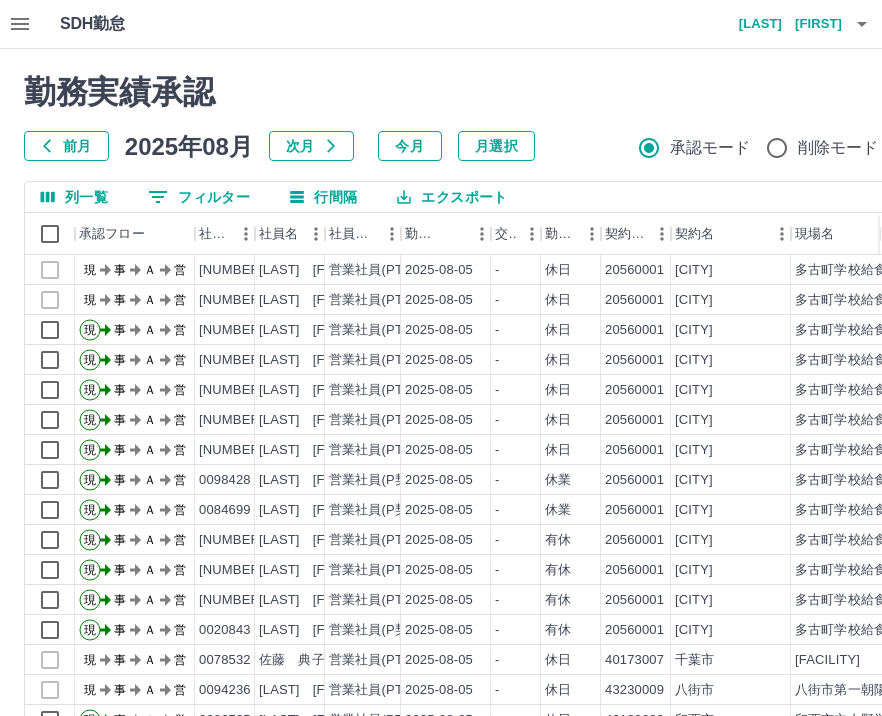 click 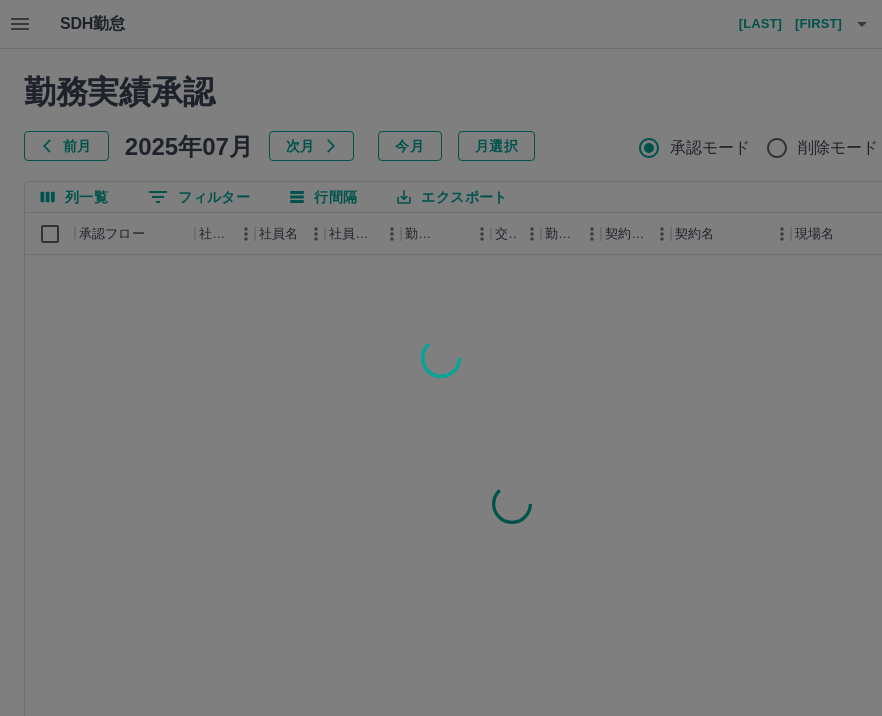 click at bounding box center (441, 358) 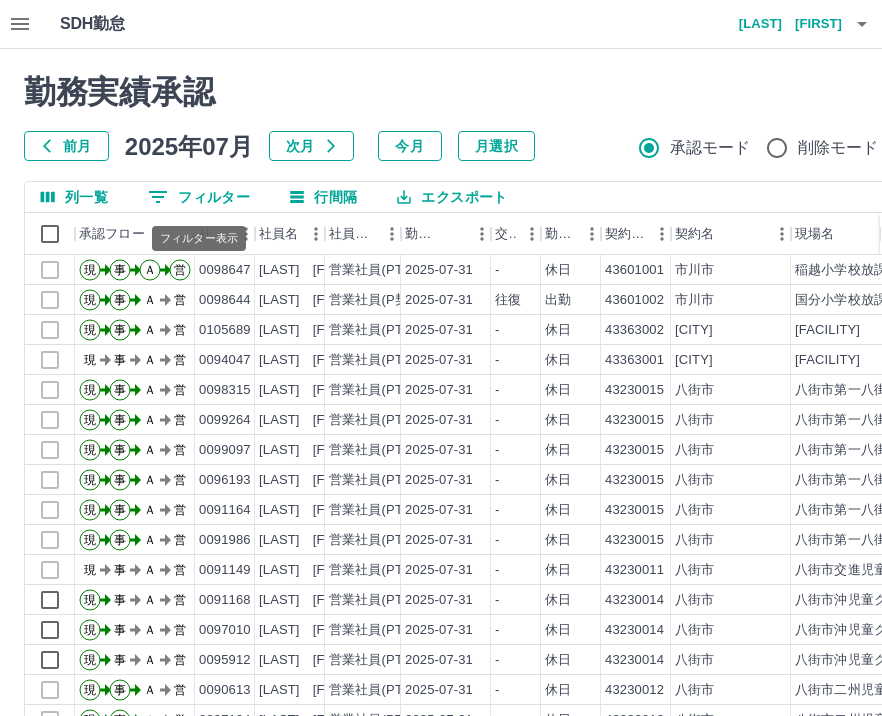 click 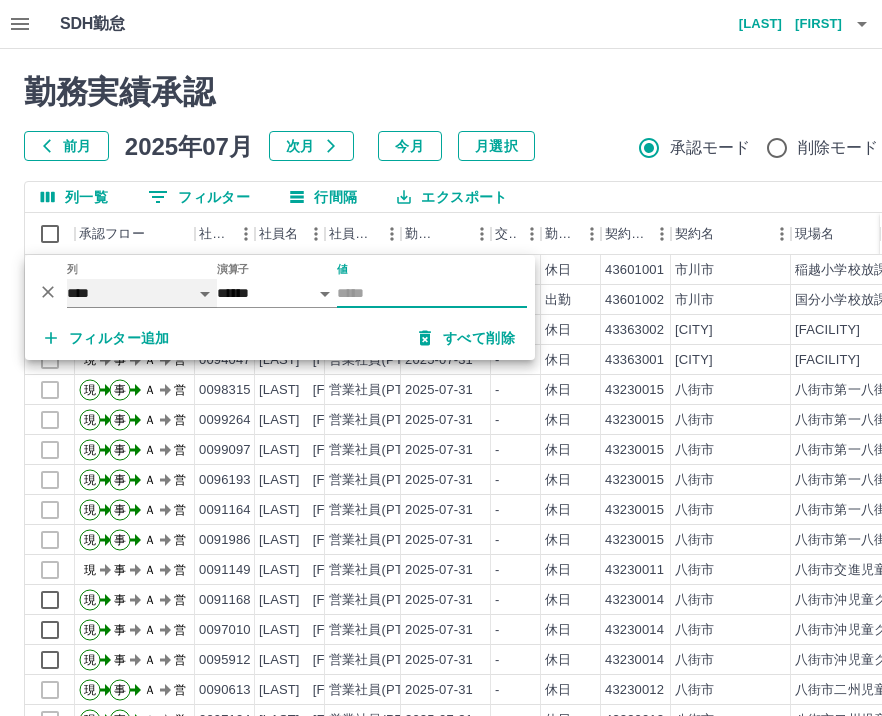 click on "**** *** **** *** *** **** ***** *** *** ** ** ** **** **** **** ** ** *** **** *****" at bounding box center [142, 293] 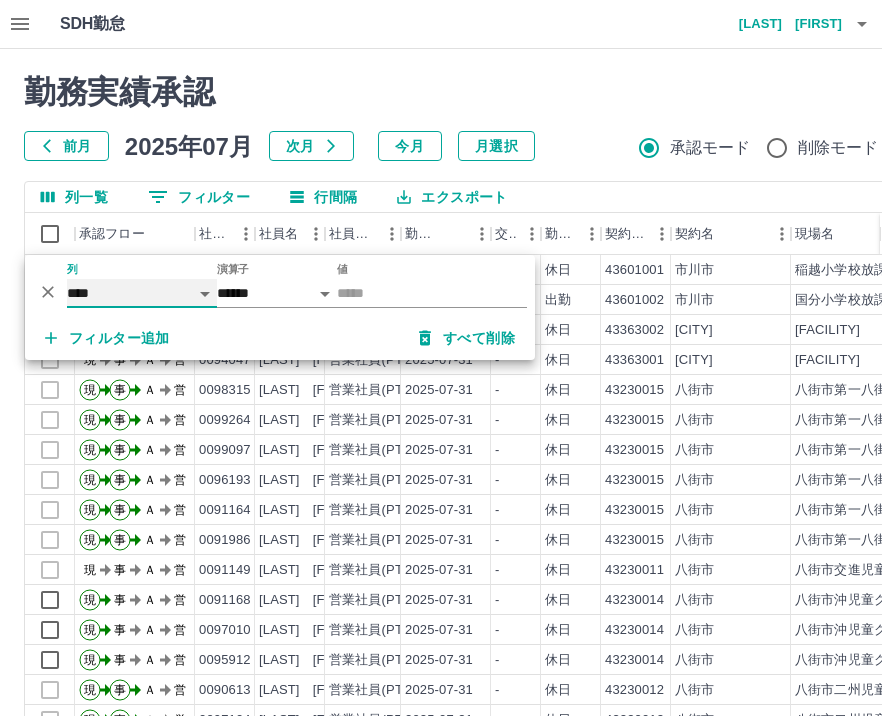 click on "**** *** **** *** *** **** ***** *** *** ** ** ** **** **** **** ** ** *** **** *****" at bounding box center [142, 293] 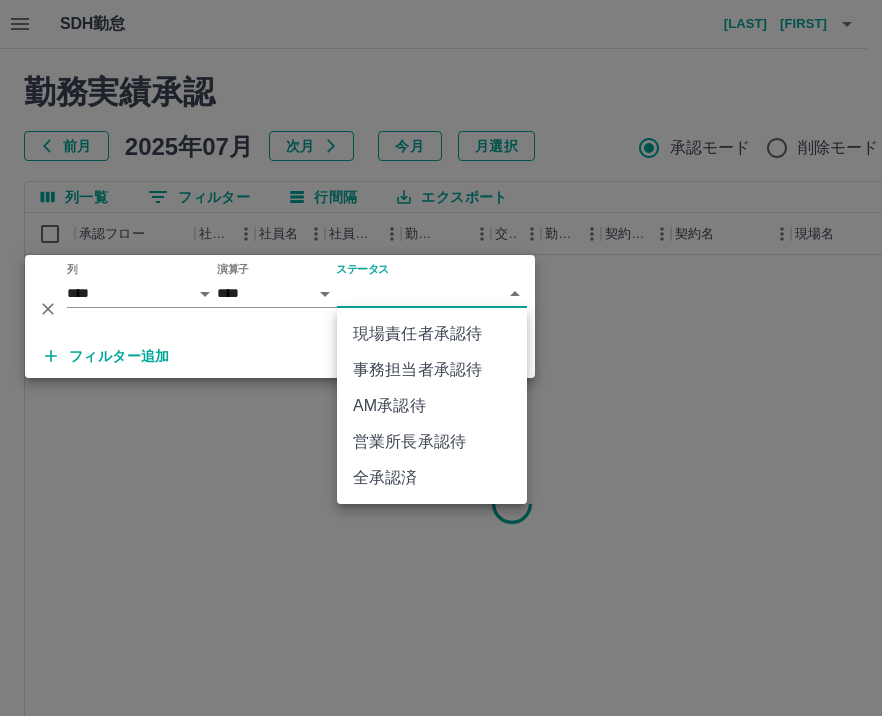 click on "SDH勤怠 上野　美好 勤務実績承認 前月 2025年07月 次月 今月 月選択 承認モード 削除モード 一括承認 列一覧 0 フィルター 行間隔 エクスポート 承認フロー 社員番号 社員名 社員区分 勤務日 交通費 勤務区分 契約コード 契約名 現場名 始業 終業 休憩 所定開始 所定終業 承認 ページあたりの行数: 20 ** 1～20 / 43176 SDH勤怠 *** ** 列 **** *** **** *** *** **** ***** *** *** ** ** ** **** **** **** ** ** *** **** ***** 演算子 **** ****** ステータス ​ ********* フィルター追加 すべて削除 現場責任者承認待 事務担当者承認待 AM承認待 営業所長承認待 全承認済" at bounding box center [441, 422] 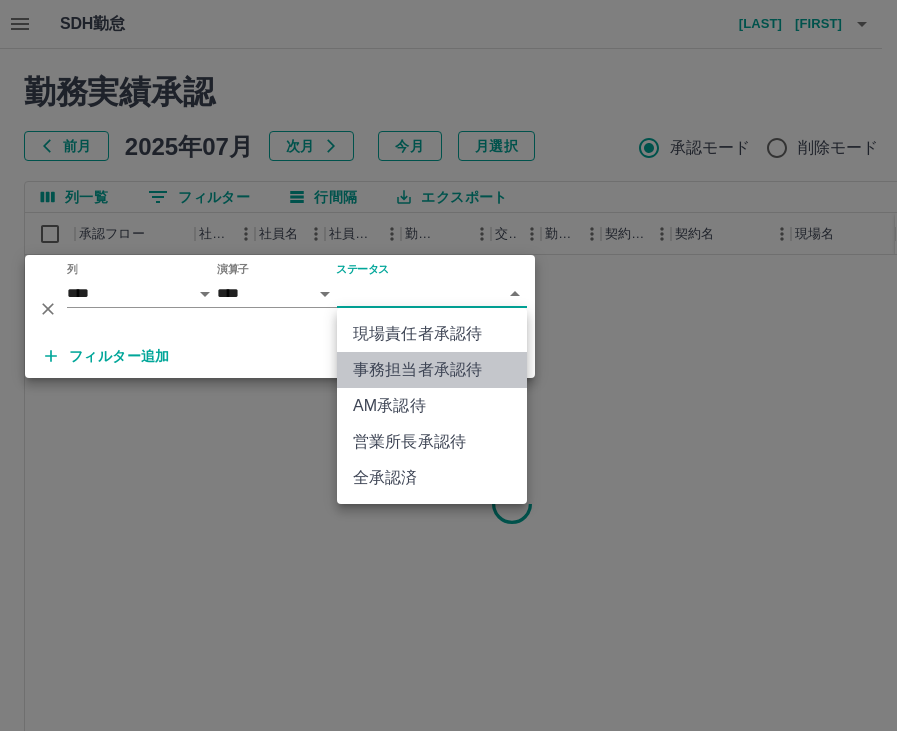click on "事務担当者承認待" at bounding box center (432, 370) 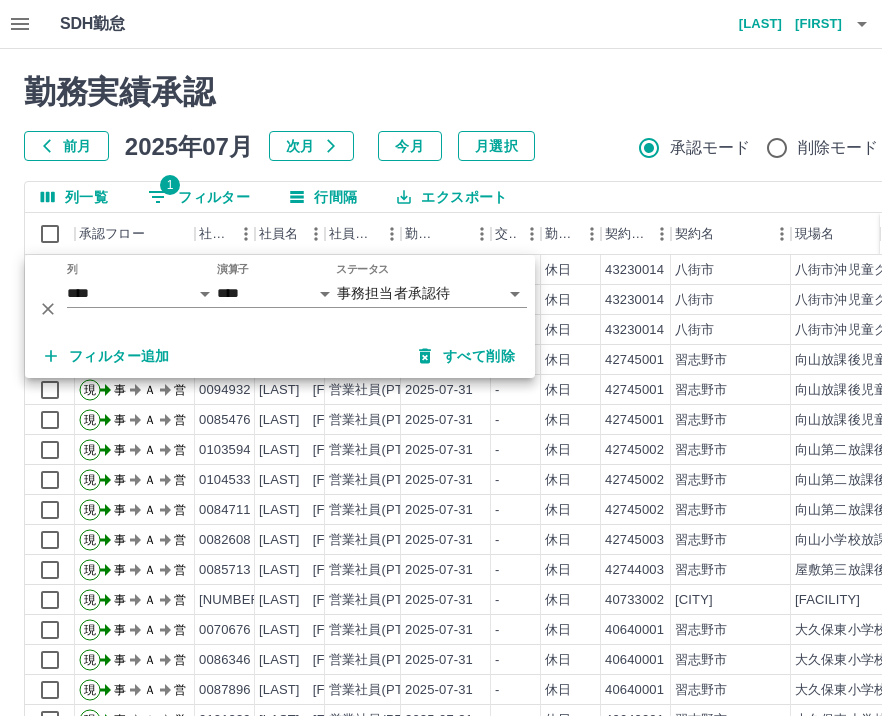 click 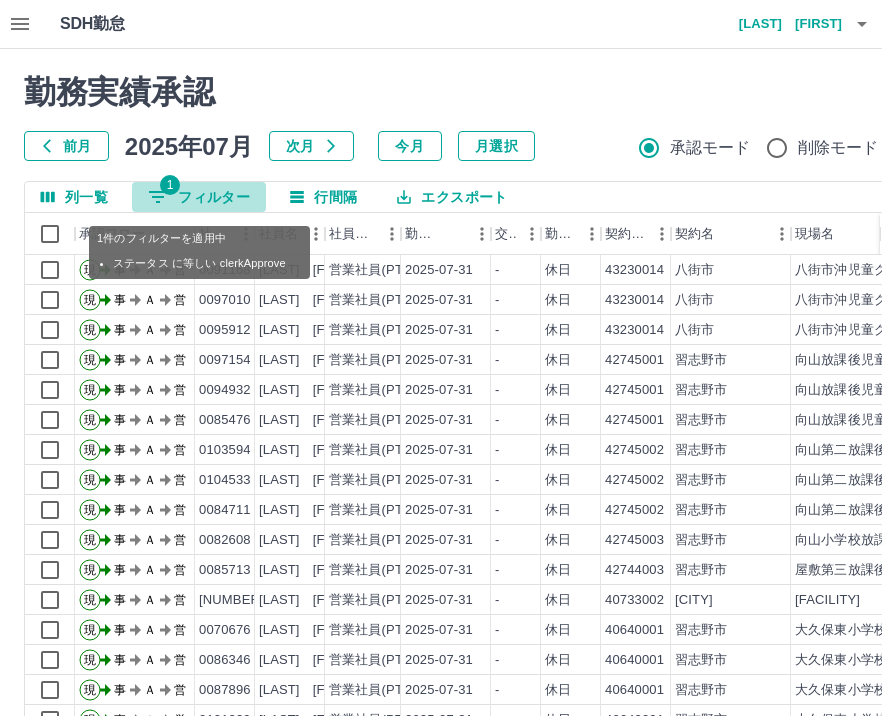click 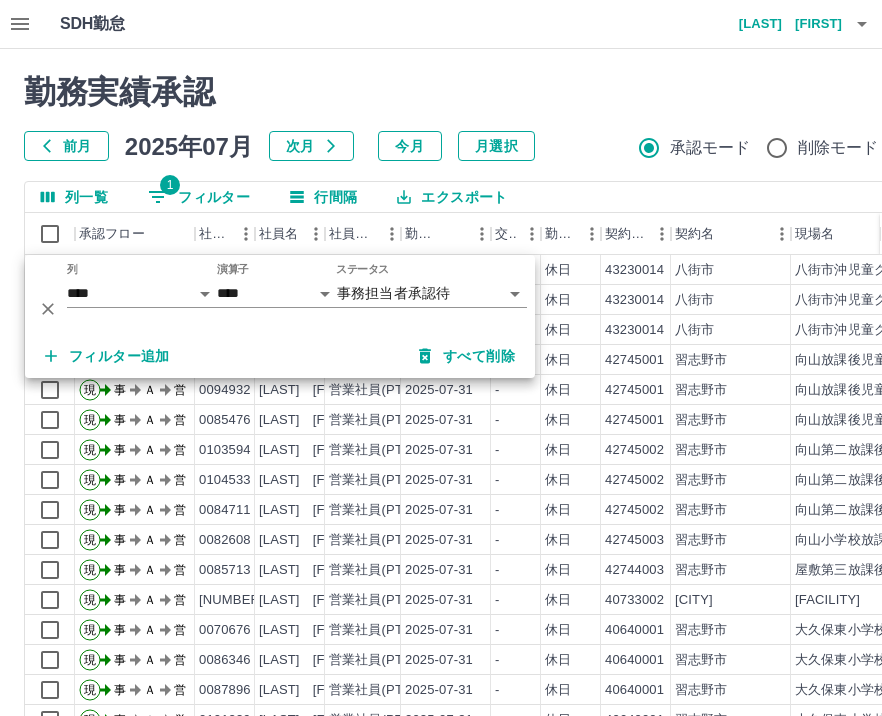 click 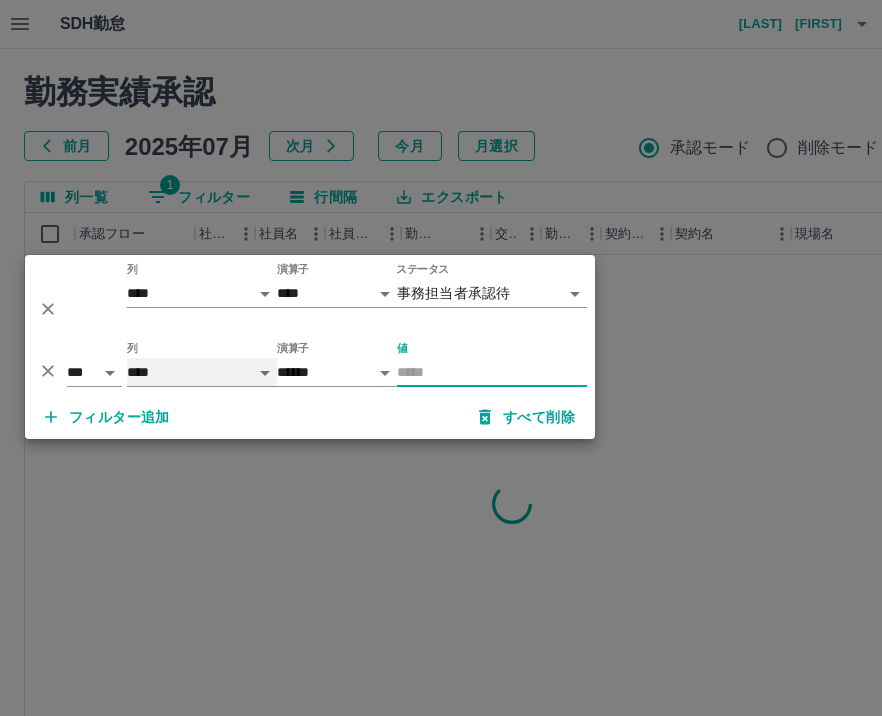 click on "**** *** **** *** *** **** ***** *** *** ** ** ** **** **** **** ** ** *** **** *****" at bounding box center (202, 372) 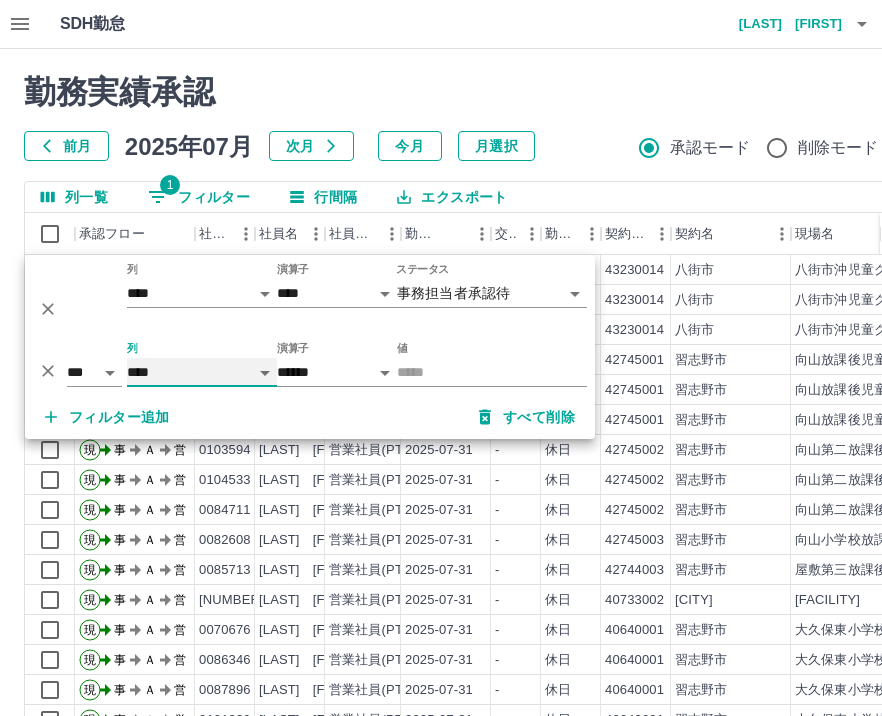 click on "**** *** **** *** *** **** ***** *** *** ** ** ** **** **** **** ** ** *** **** *****" at bounding box center (202, 372) 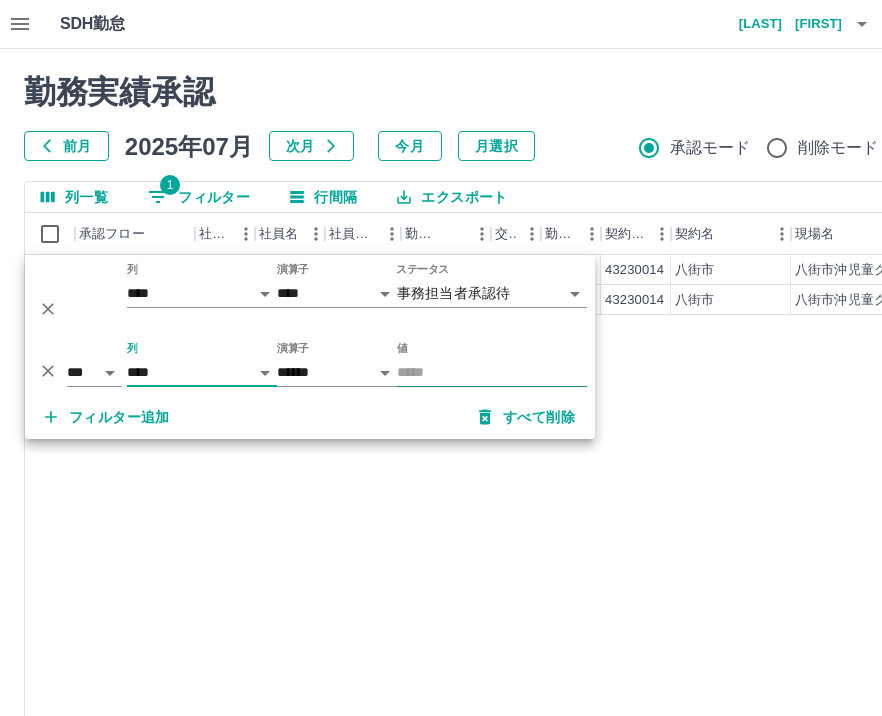 click on "値" at bounding box center [492, 372] 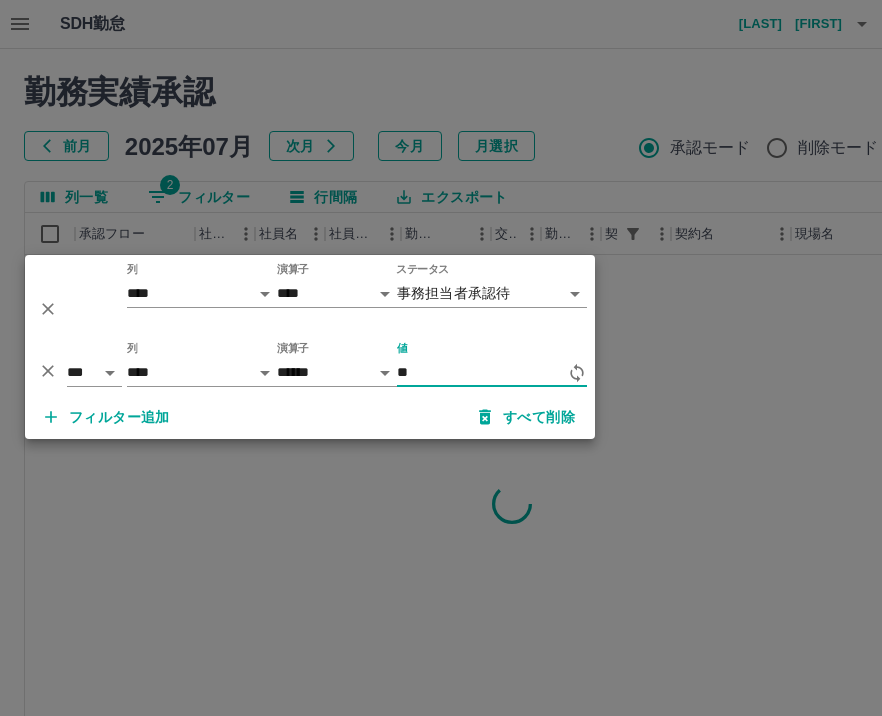 type on "*" 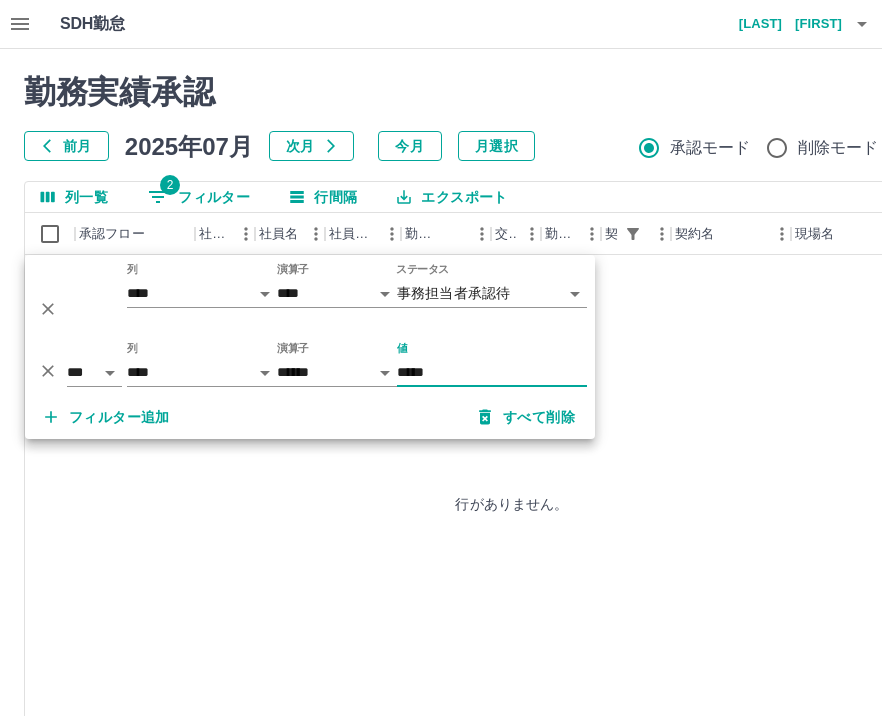 click on "*****" at bounding box center [492, 372] 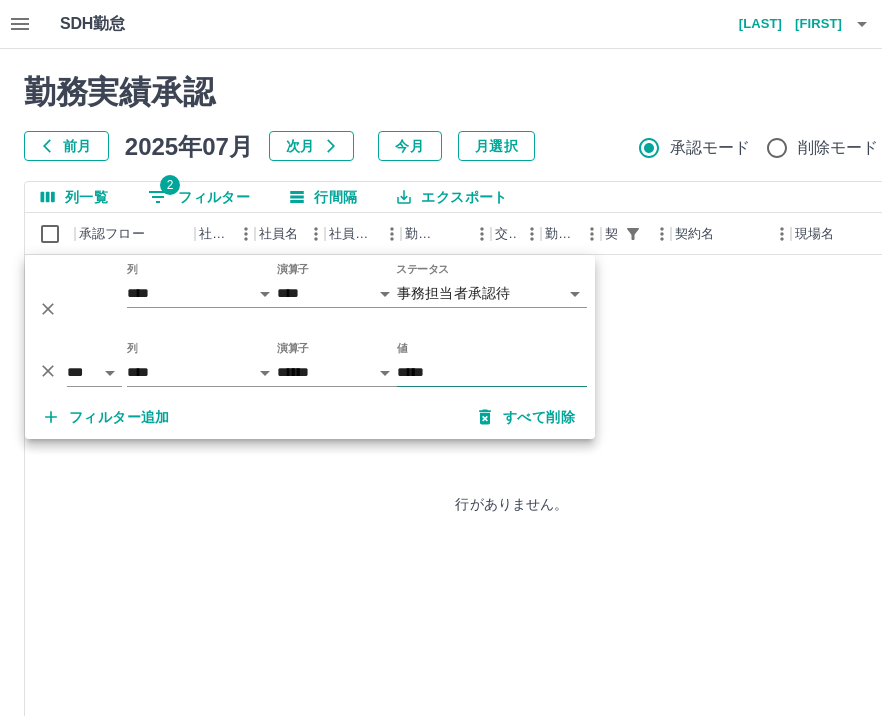 click on "*****" at bounding box center [492, 372] 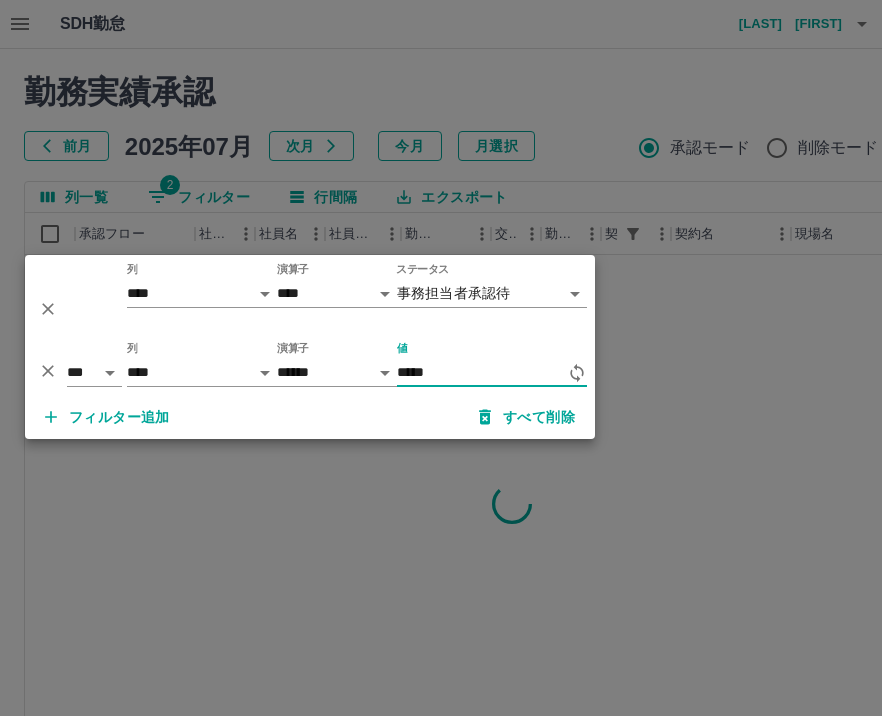 type on "*****" 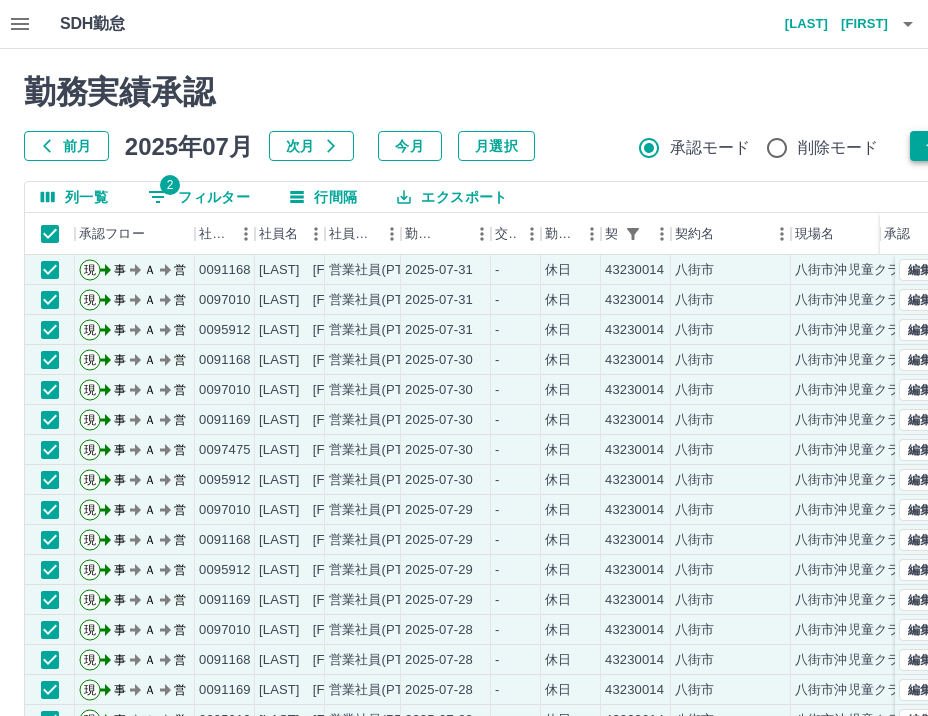 click on "一括承認" at bounding box center [955, 146] 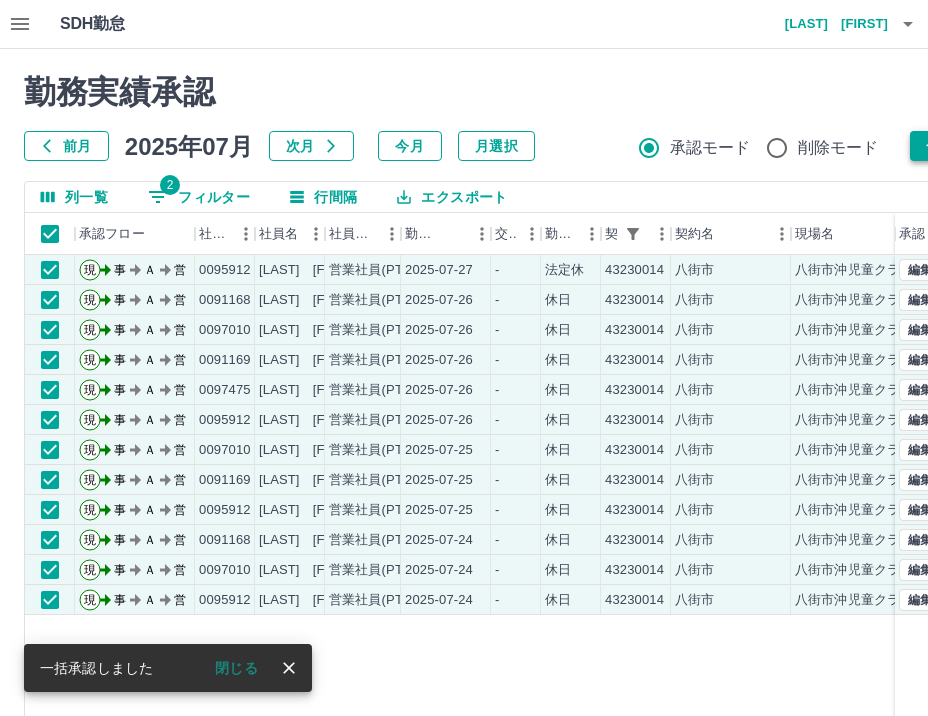 click on "一括承認" at bounding box center [955, 146] 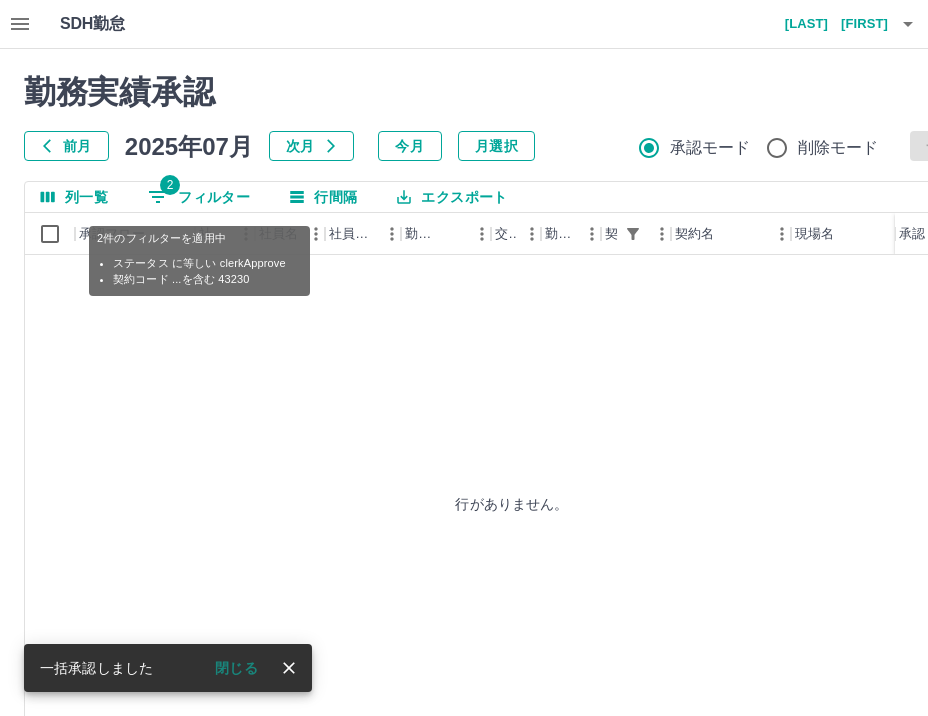 click 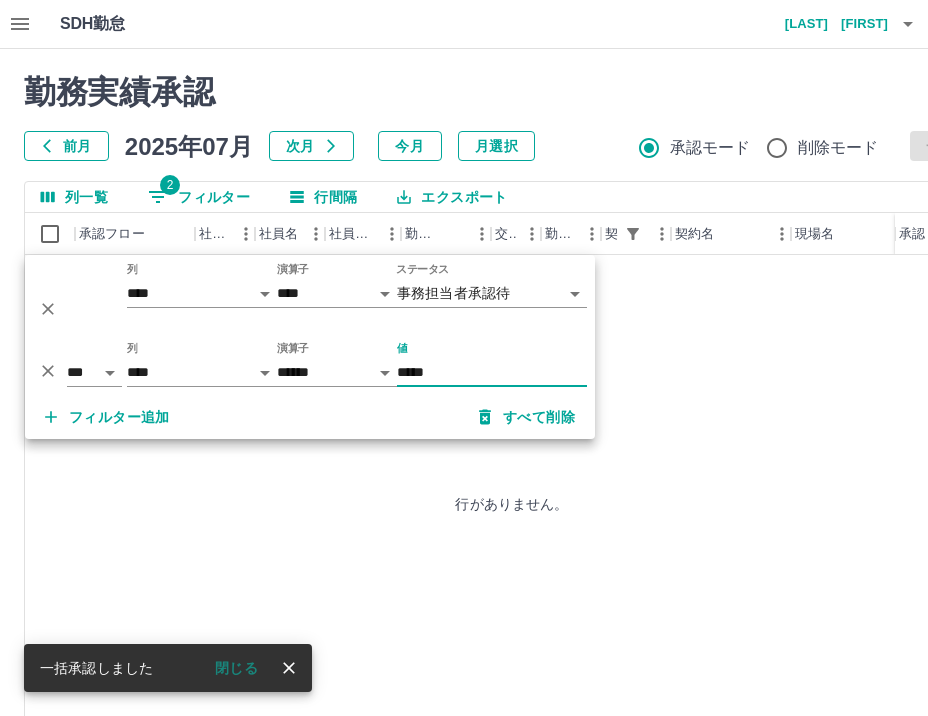 click on "*****" at bounding box center [492, 372] 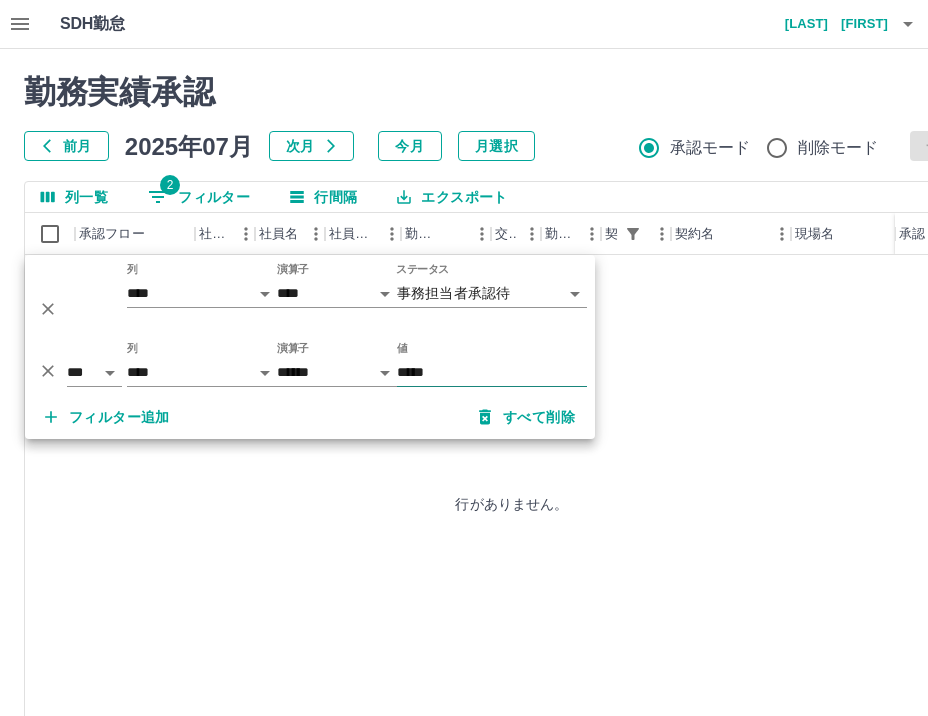 click on "*****" at bounding box center (492, 372) 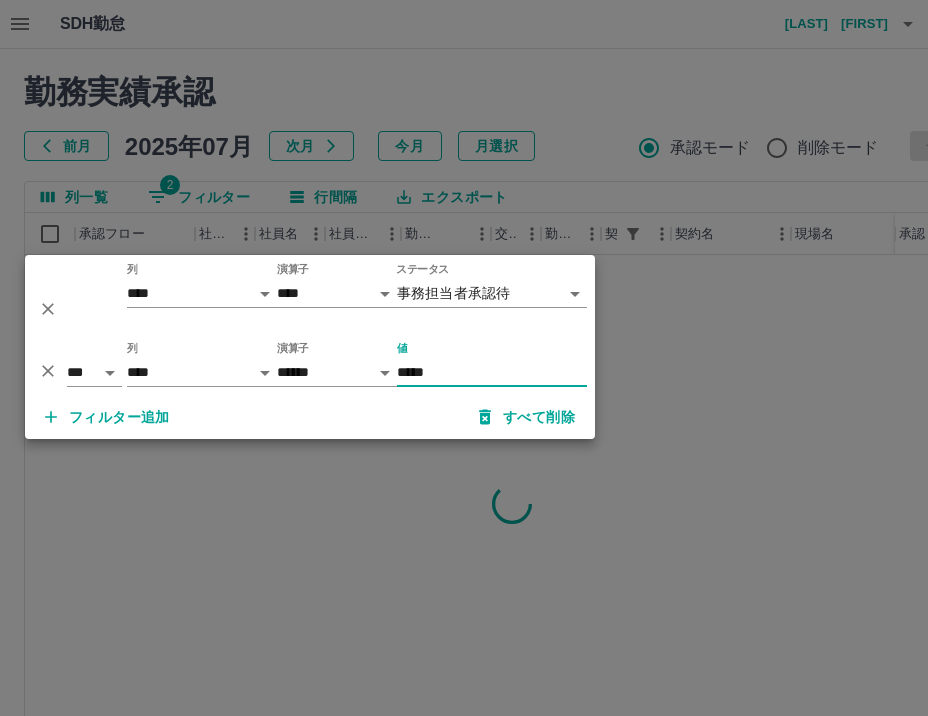 type on "*****" 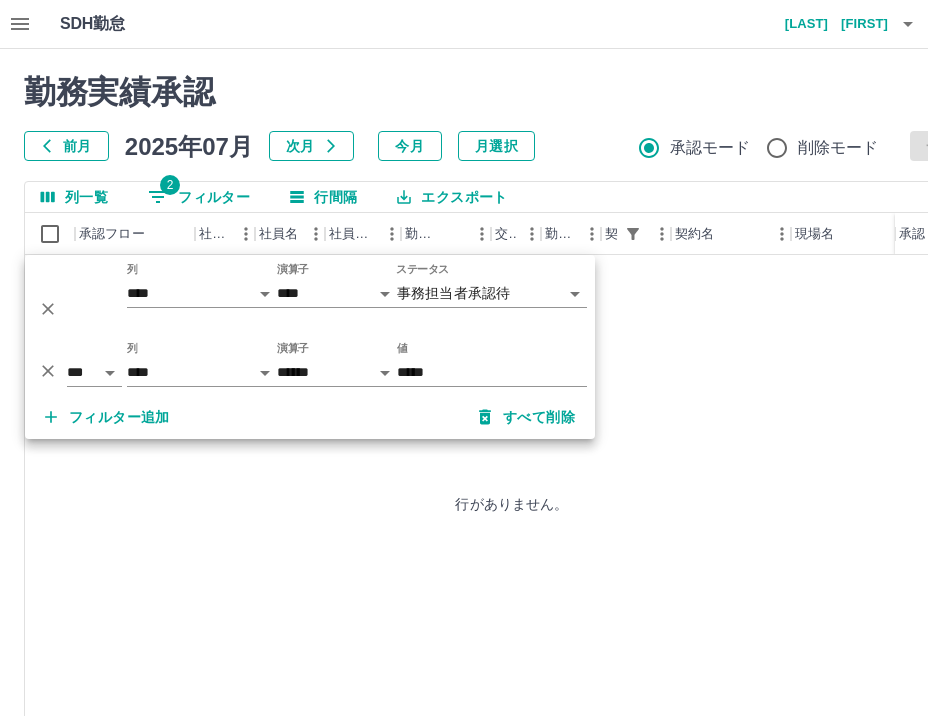 click on "行がありません。" at bounding box center [512, 503] 